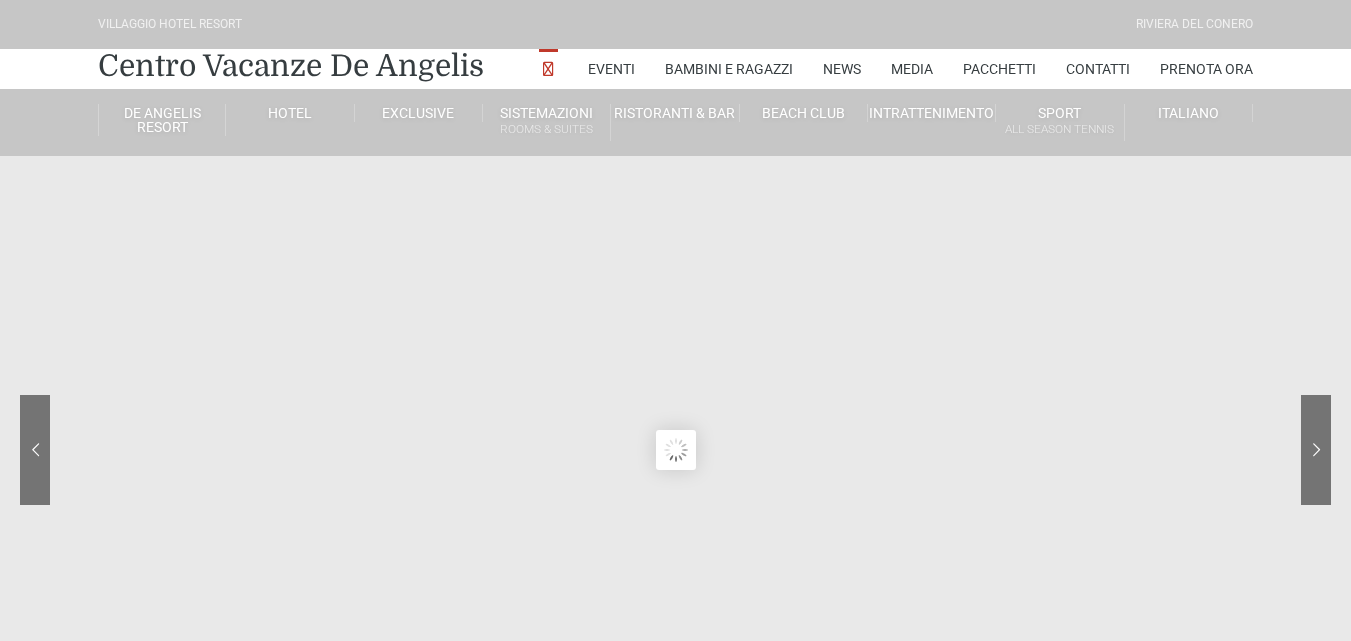 scroll, scrollTop: 0, scrollLeft: 0, axis: both 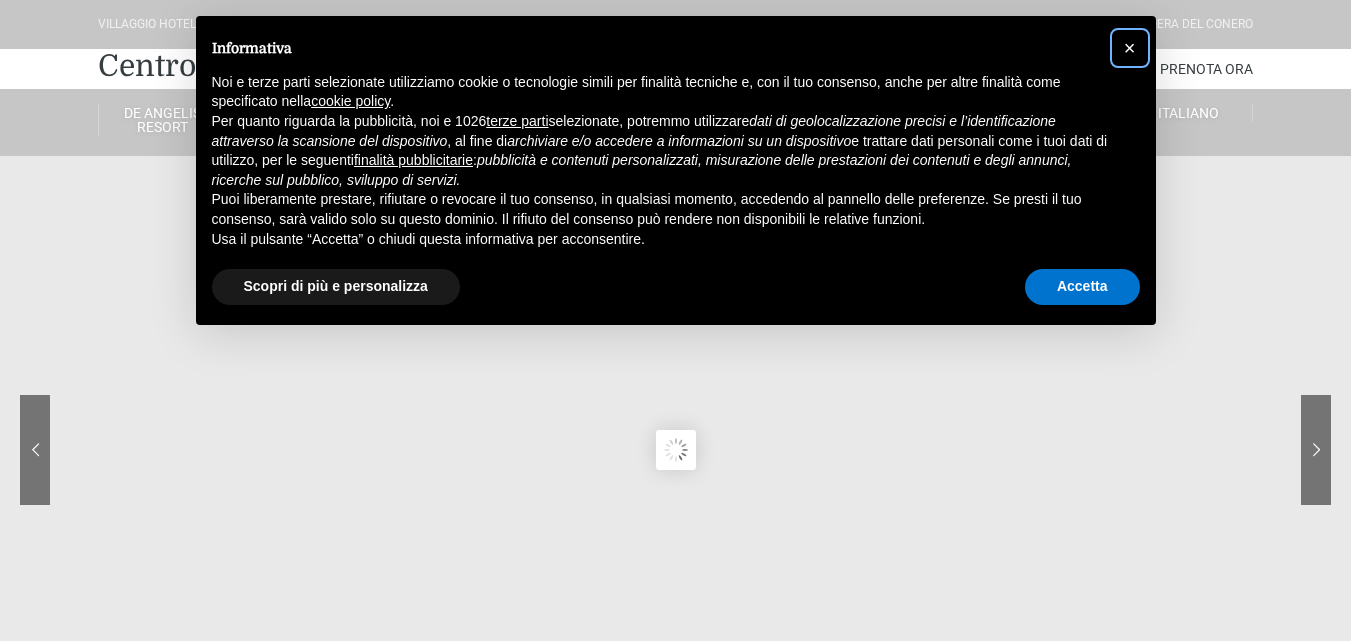 click on "×" at bounding box center [1130, 48] 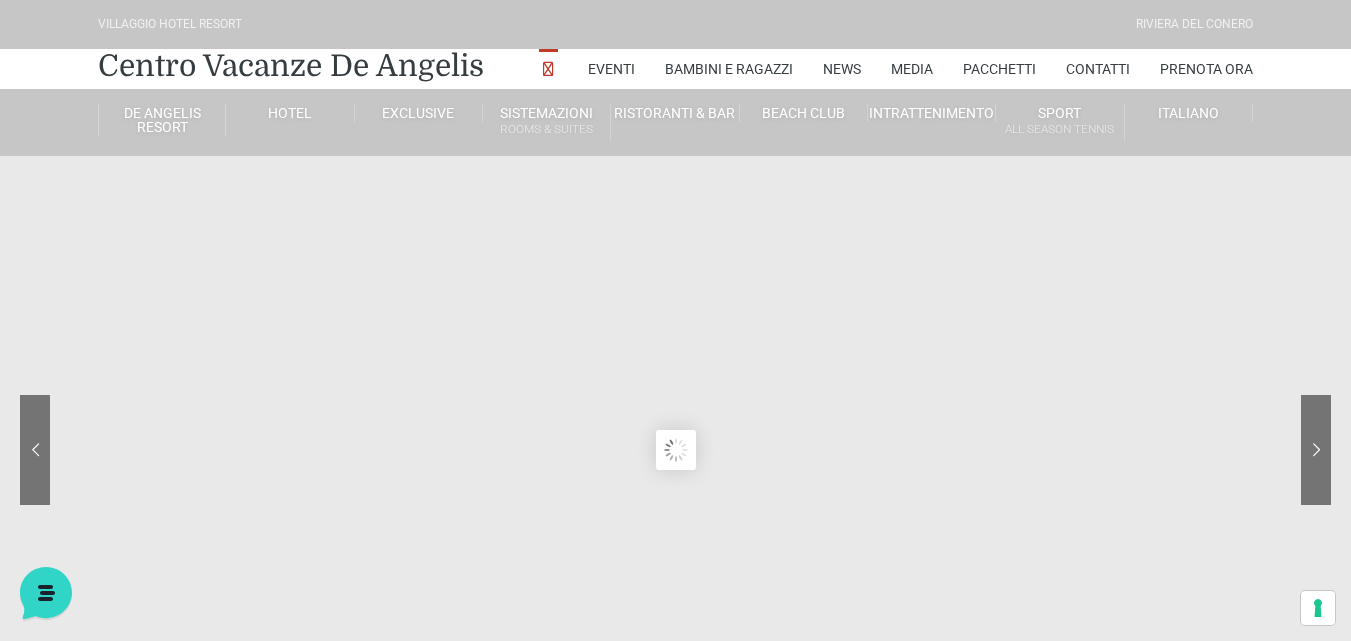 scroll, scrollTop: 0, scrollLeft: 0, axis: both 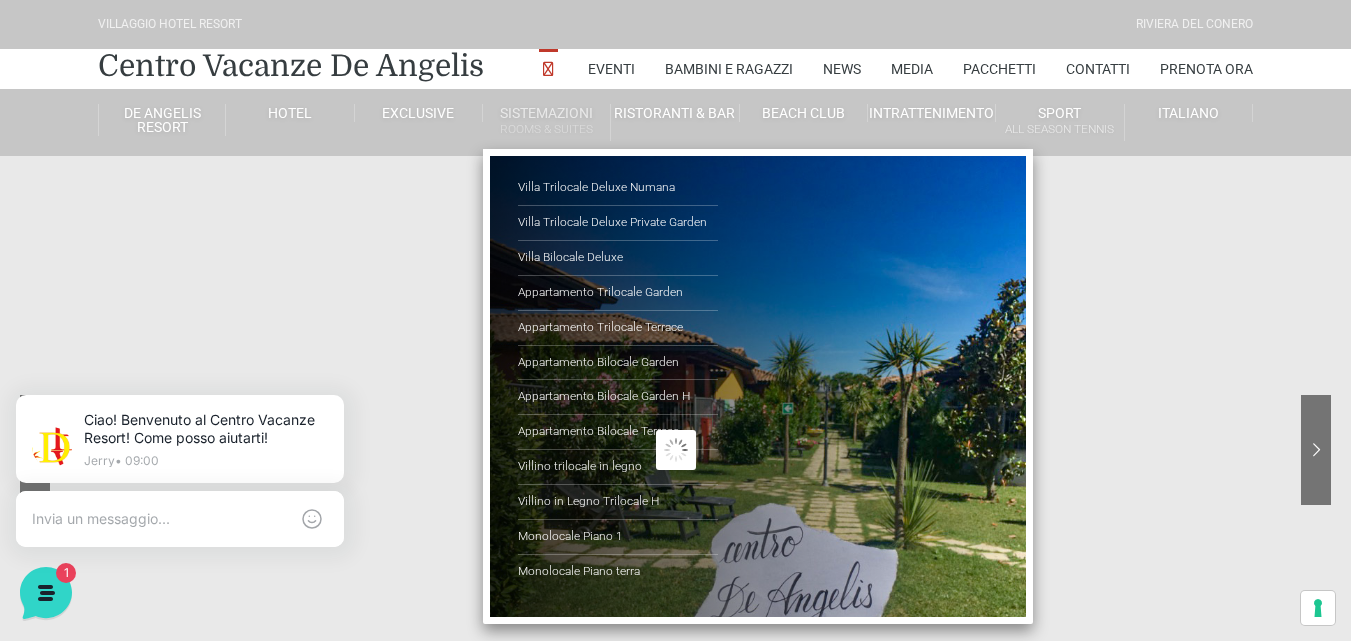 click on "Sistemazioni Rooms & Suites" at bounding box center [547, 122] 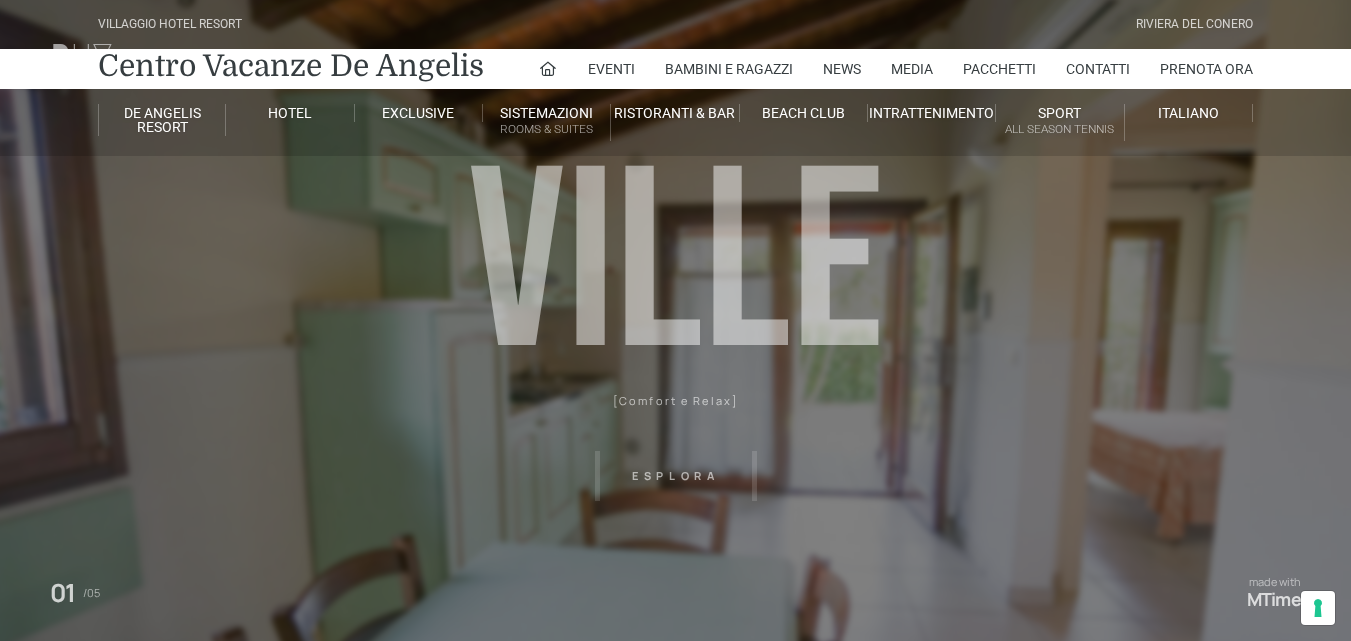scroll, scrollTop: 0, scrollLeft: 0, axis: both 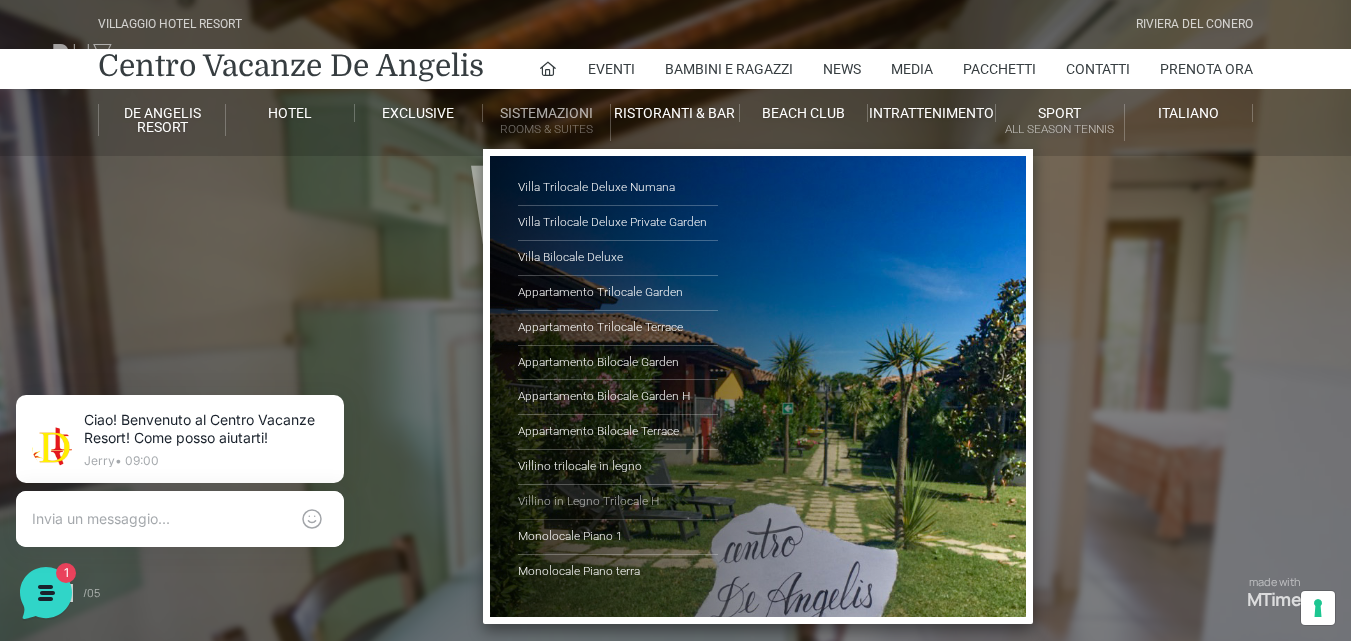 click on "Villino in Legno Trilocale H" at bounding box center [618, 502] 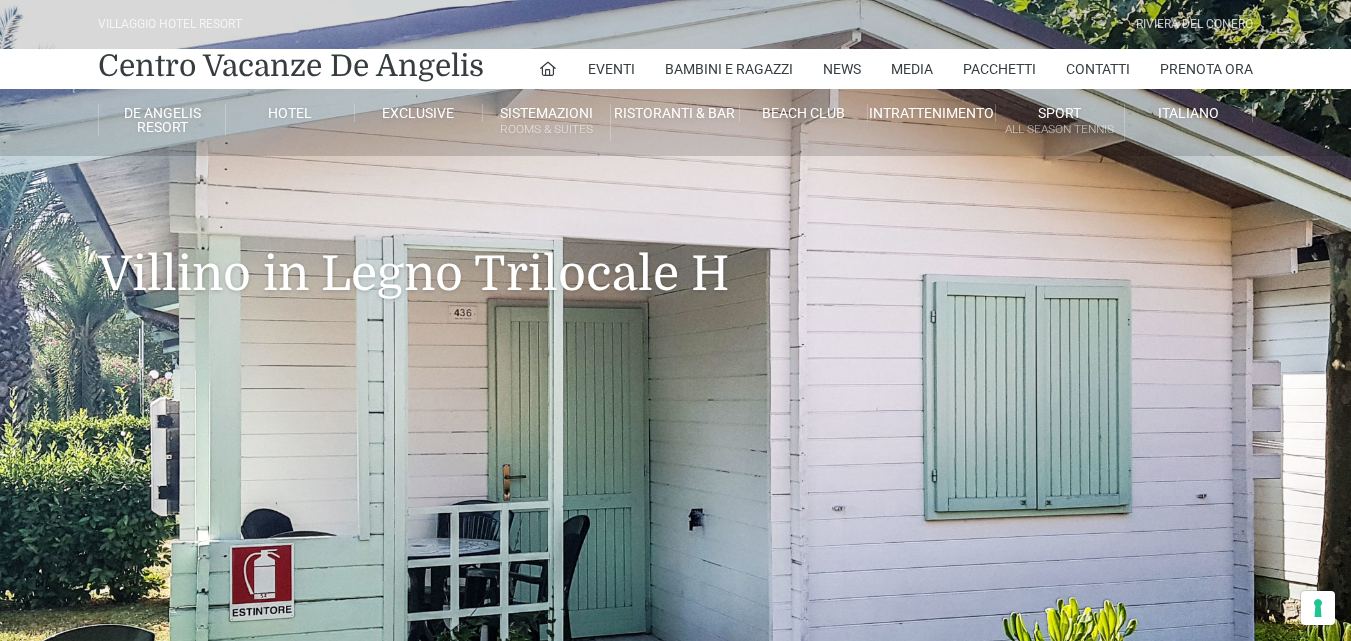 scroll, scrollTop: 0, scrollLeft: 0, axis: both 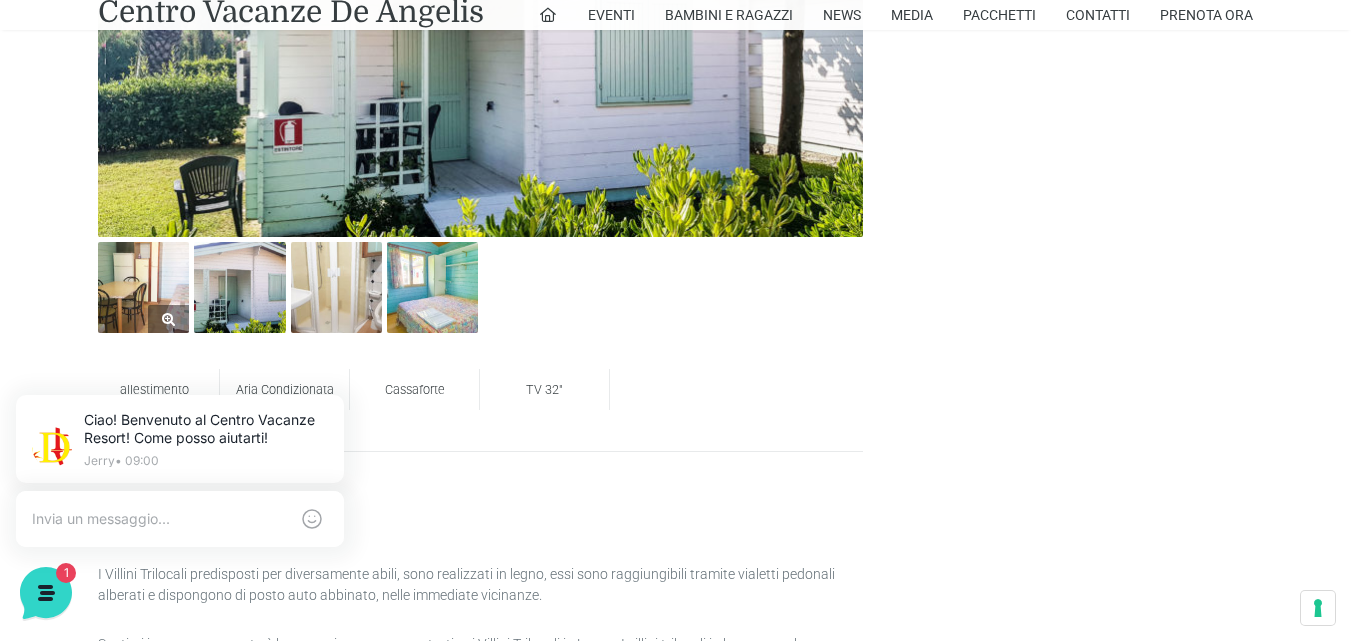 click at bounding box center (143, 287) 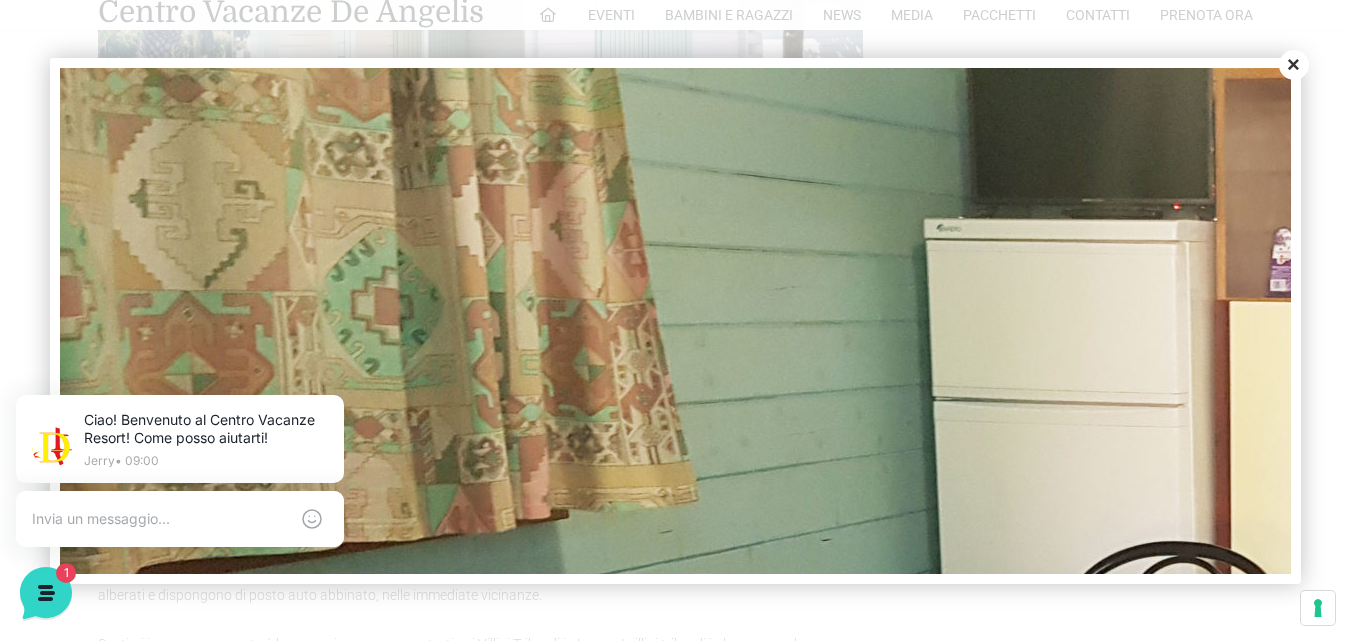 scroll, scrollTop: 0, scrollLeft: 0, axis: both 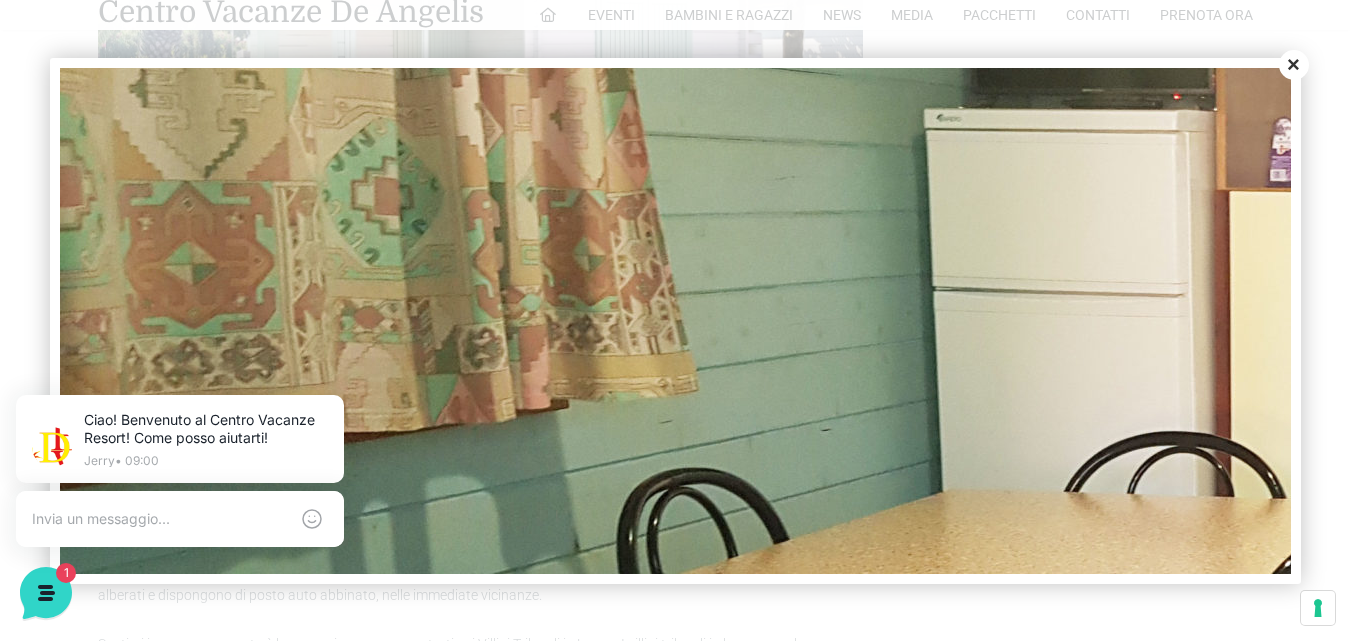 click on "Close" at bounding box center (1294, 65) 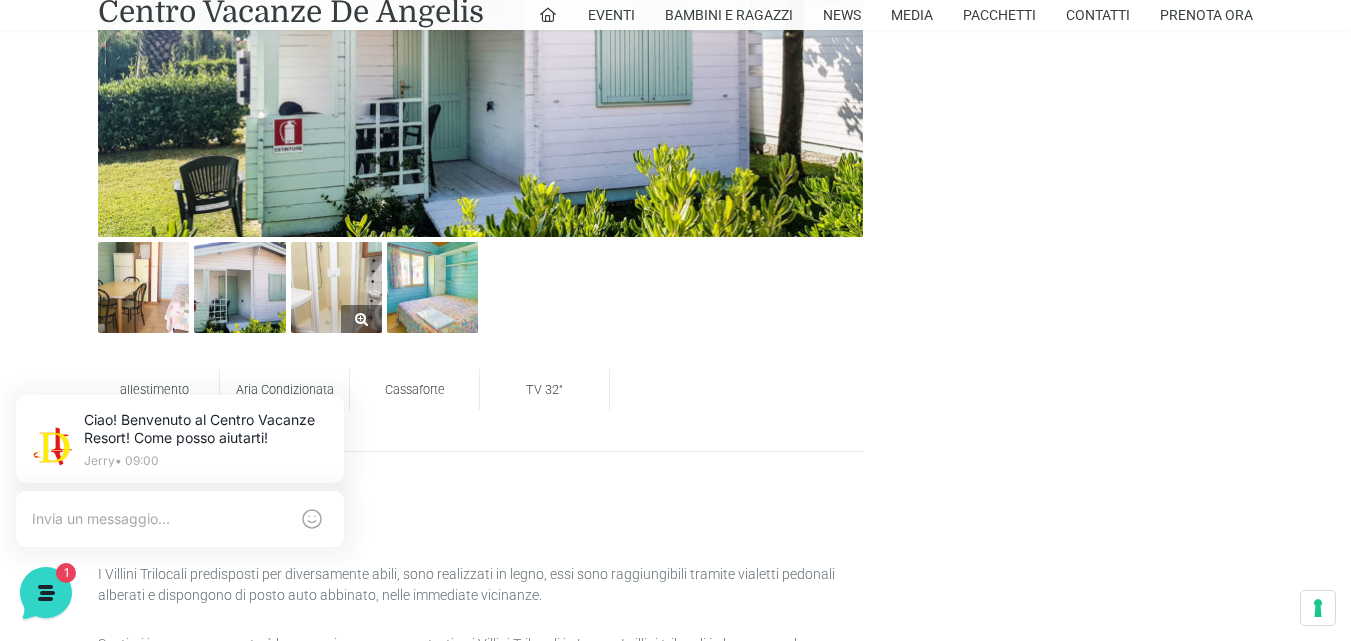 click at bounding box center (336, 287) 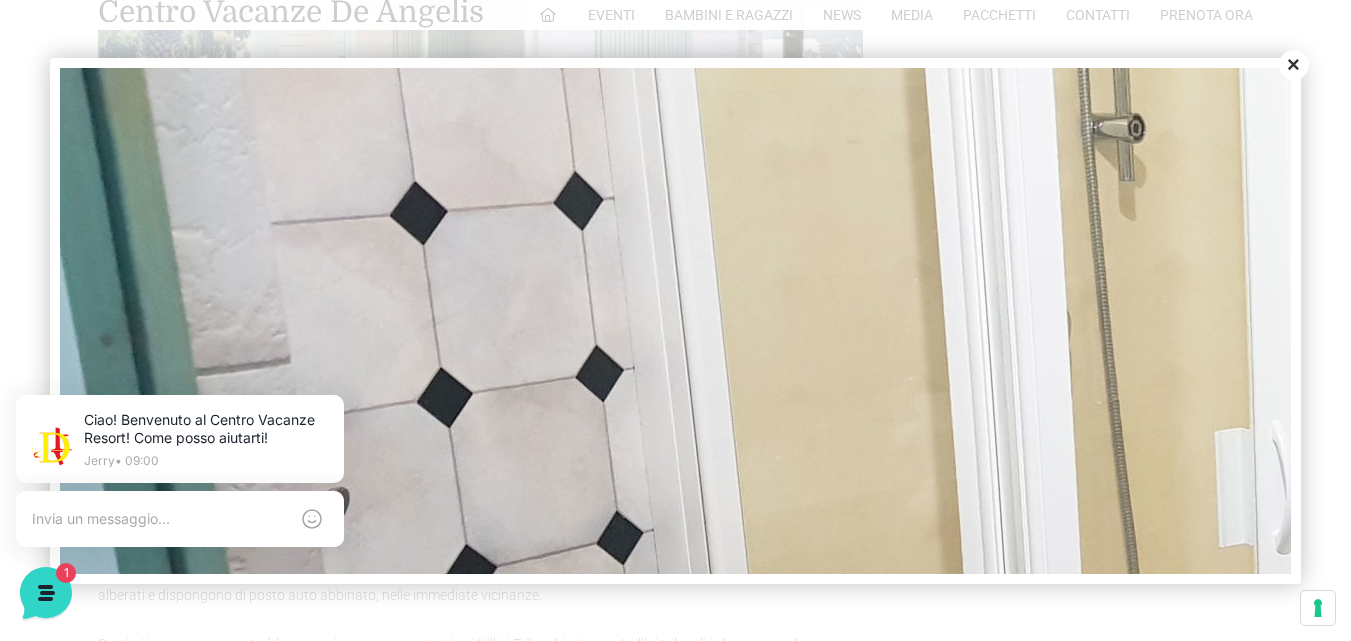 scroll, scrollTop: 0, scrollLeft: 0, axis: both 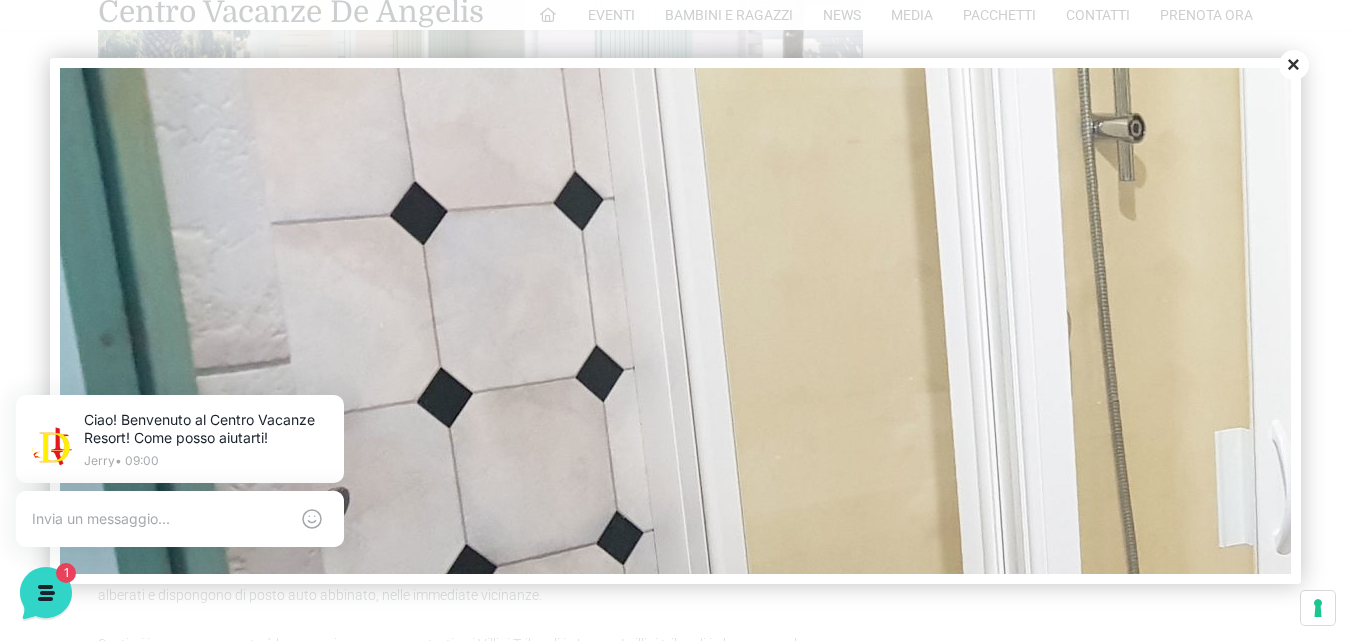 click on "Close" at bounding box center (1294, 65) 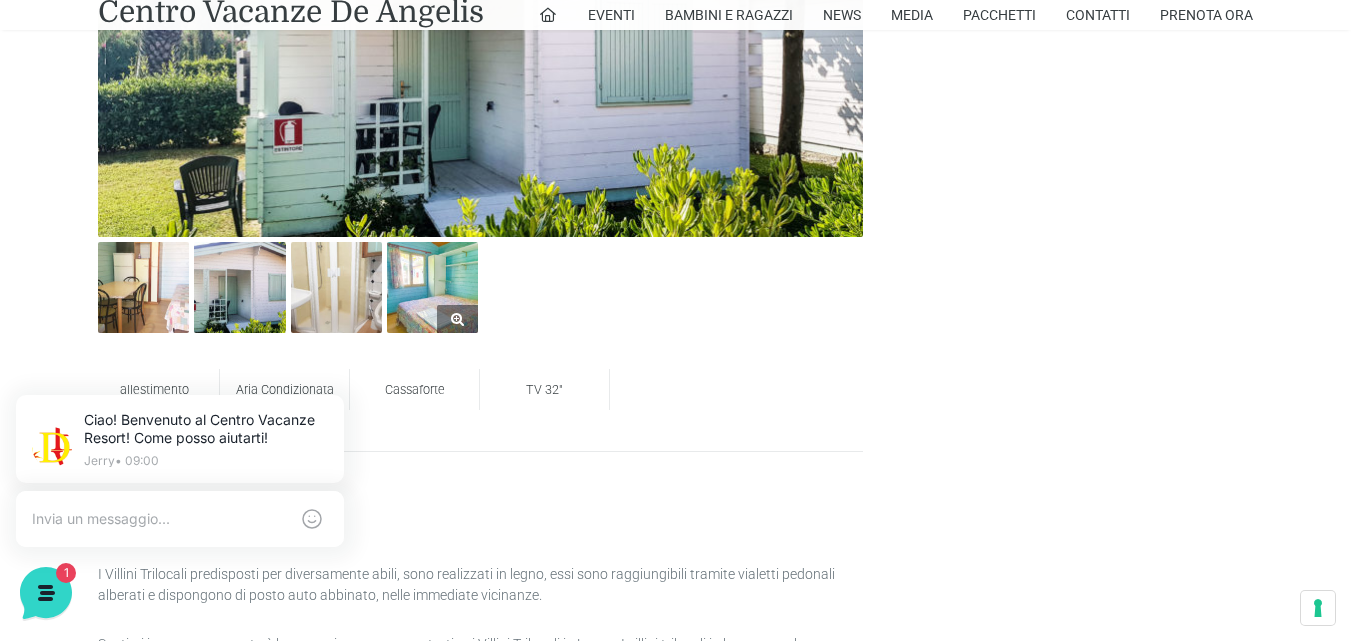 click at bounding box center (432, 287) 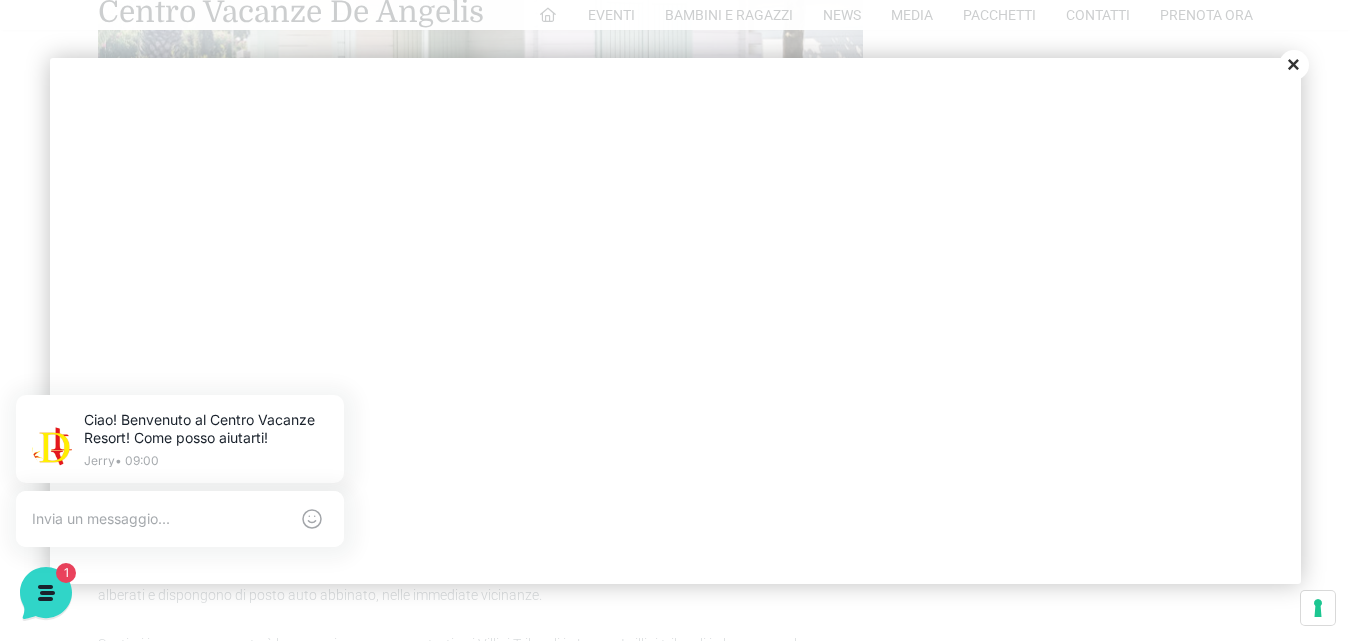 click on "Close" at bounding box center (1294, 65) 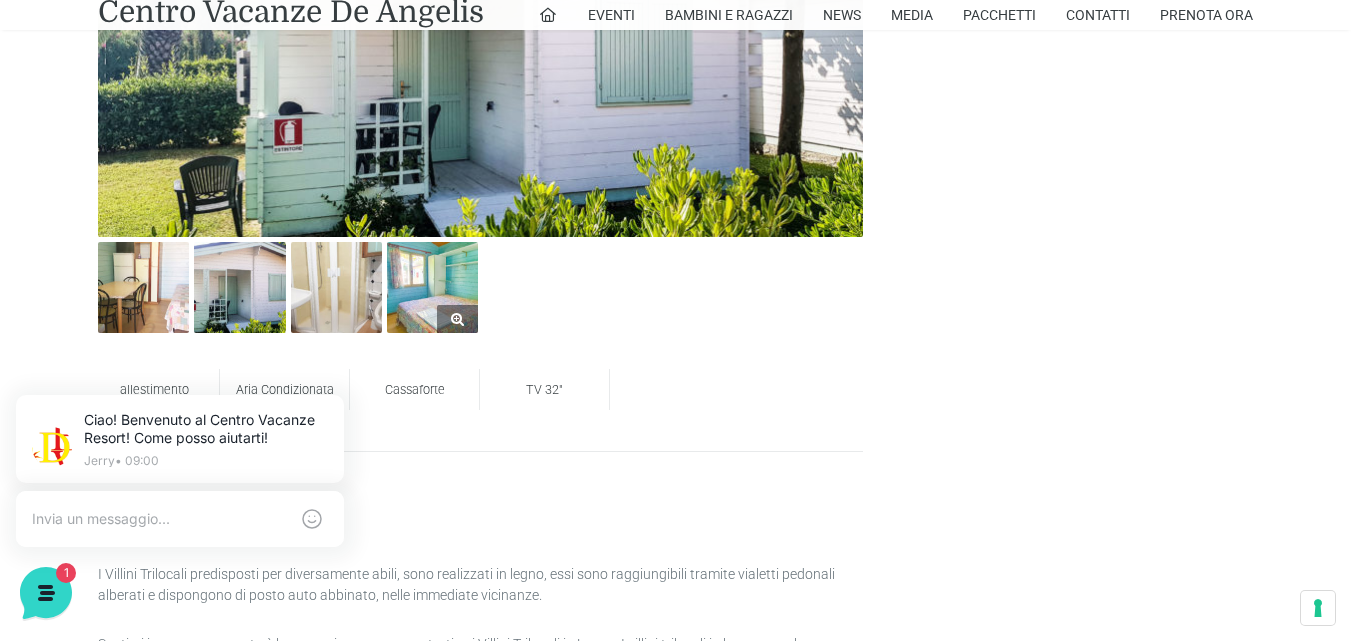 click at bounding box center (432, 287) 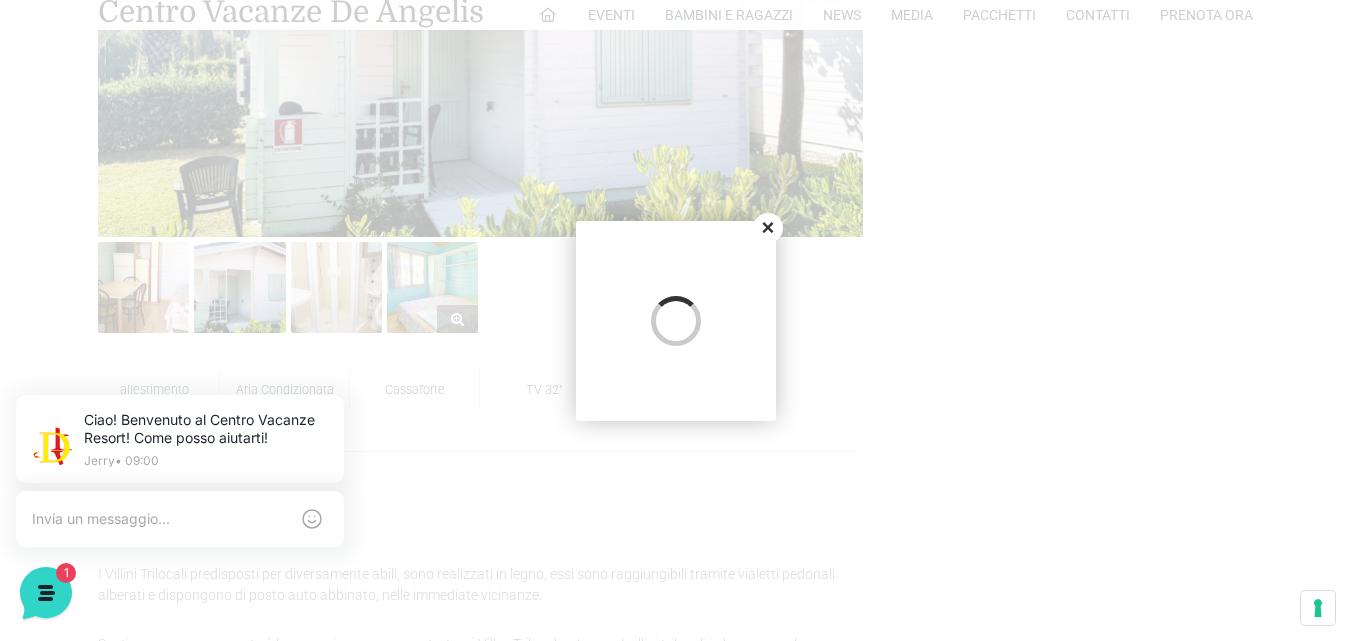 click at bounding box center (675, 320) 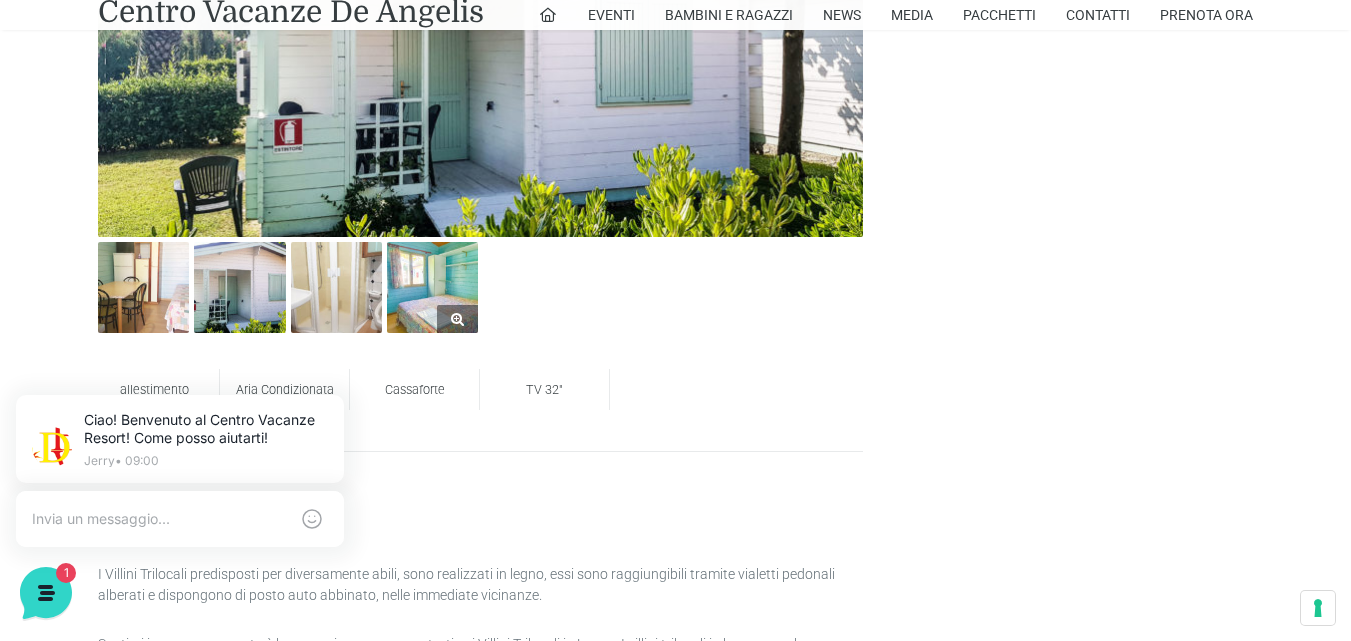 click at bounding box center [432, 287] 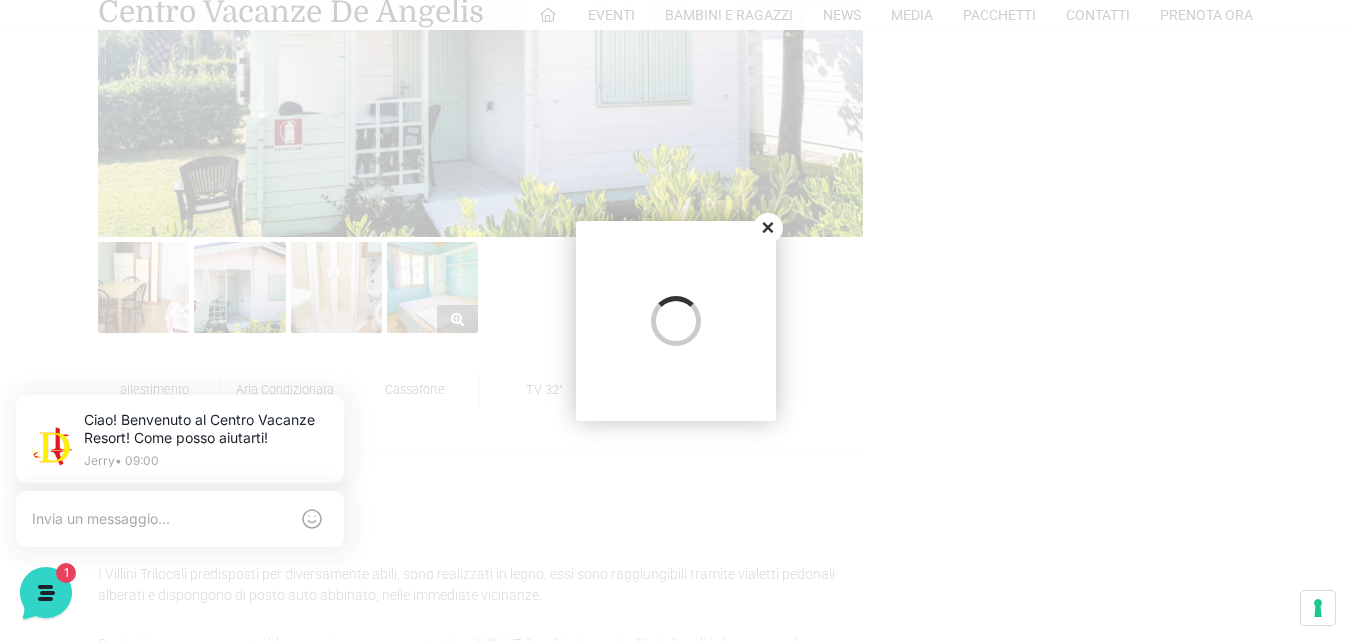 click at bounding box center (675, 320) 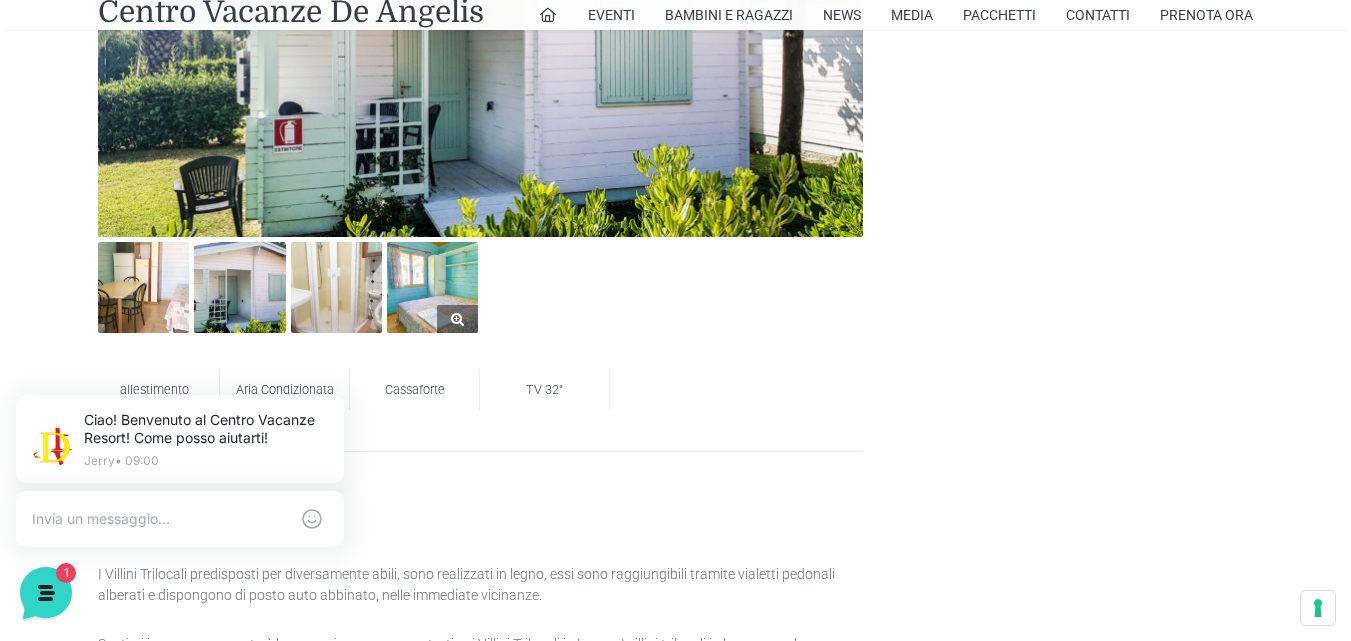click at bounding box center (432, 287) 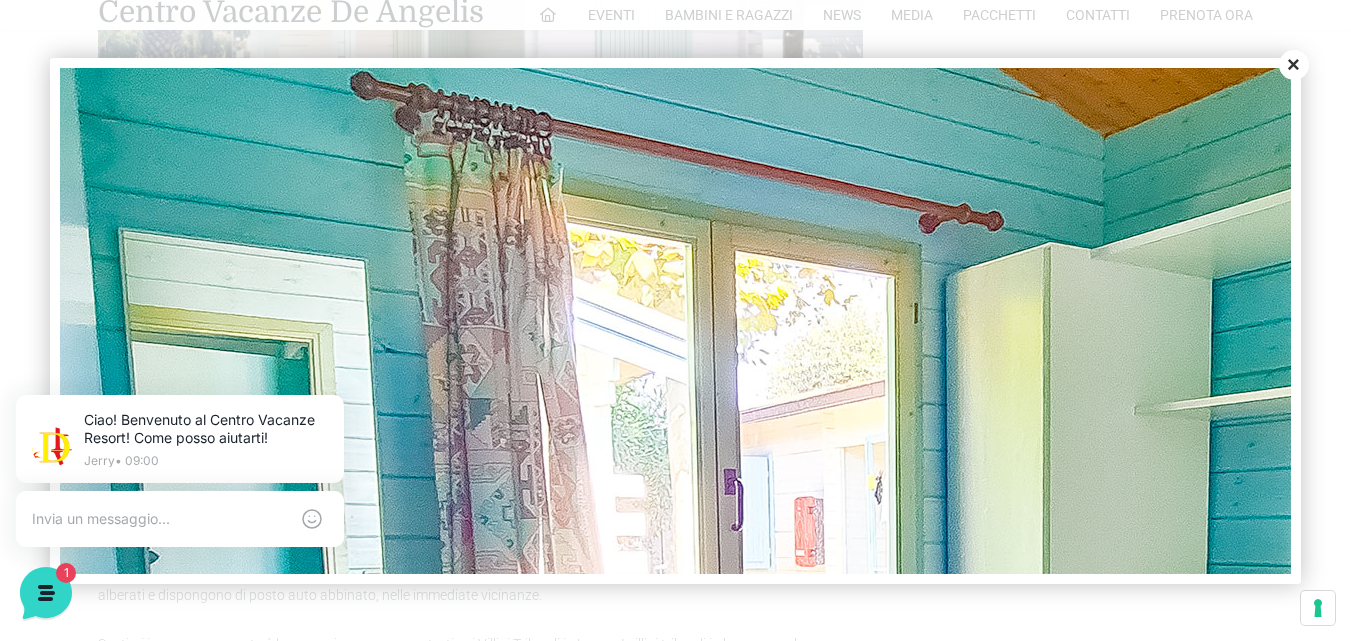 scroll, scrollTop: 0, scrollLeft: 0, axis: both 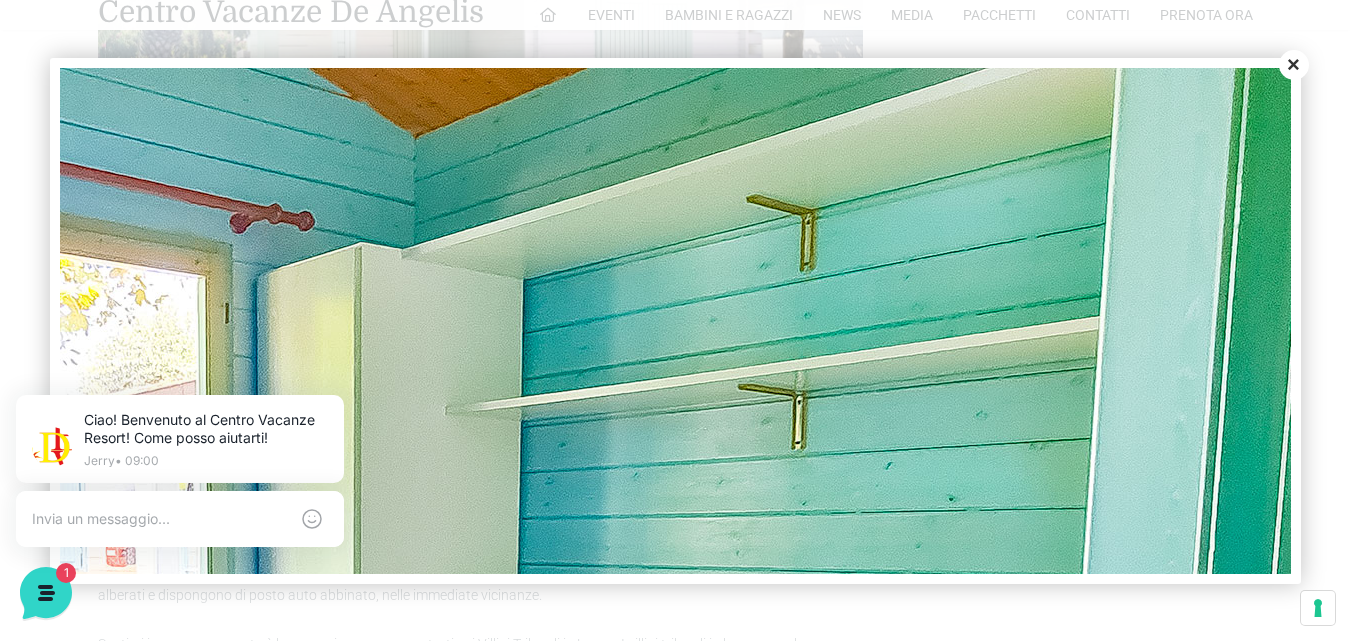drag, startPoint x: 1276, startPoint y: 463, endPoint x: 1356, endPoint y: 187, distance: 287.3604 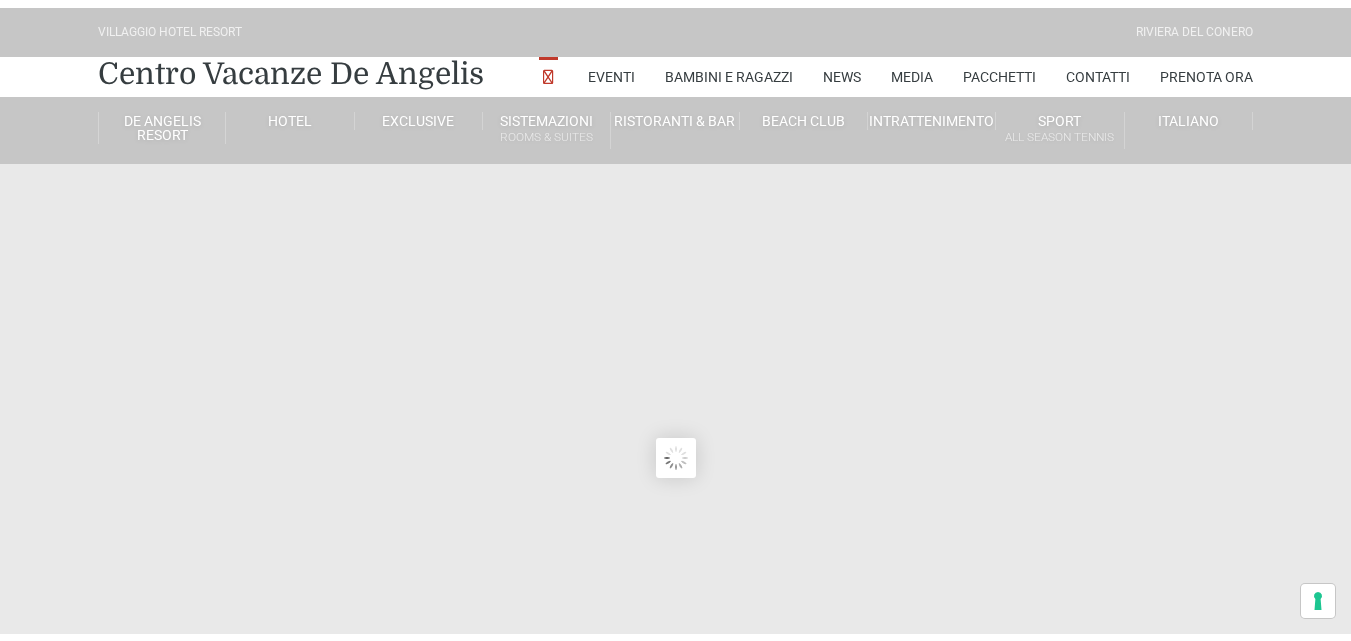 scroll, scrollTop: 0, scrollLeft: 0, axis: both 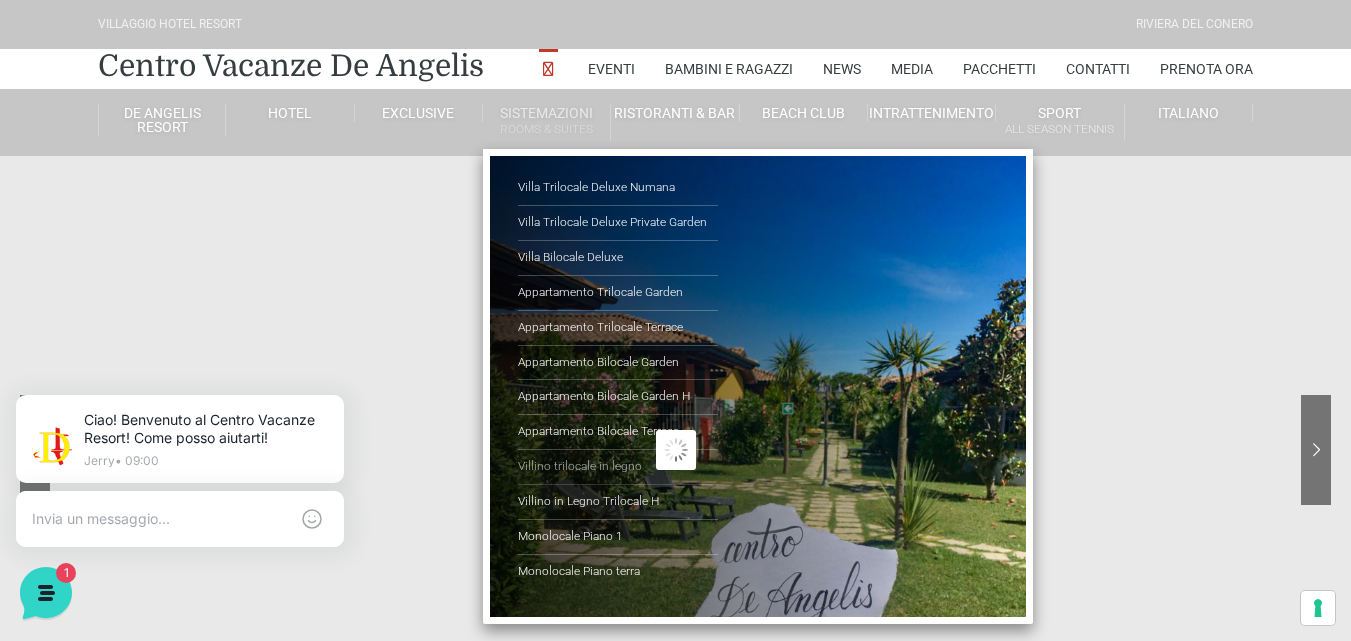 click on "Villino trilocale in legno" at bounding box center [618, 467] 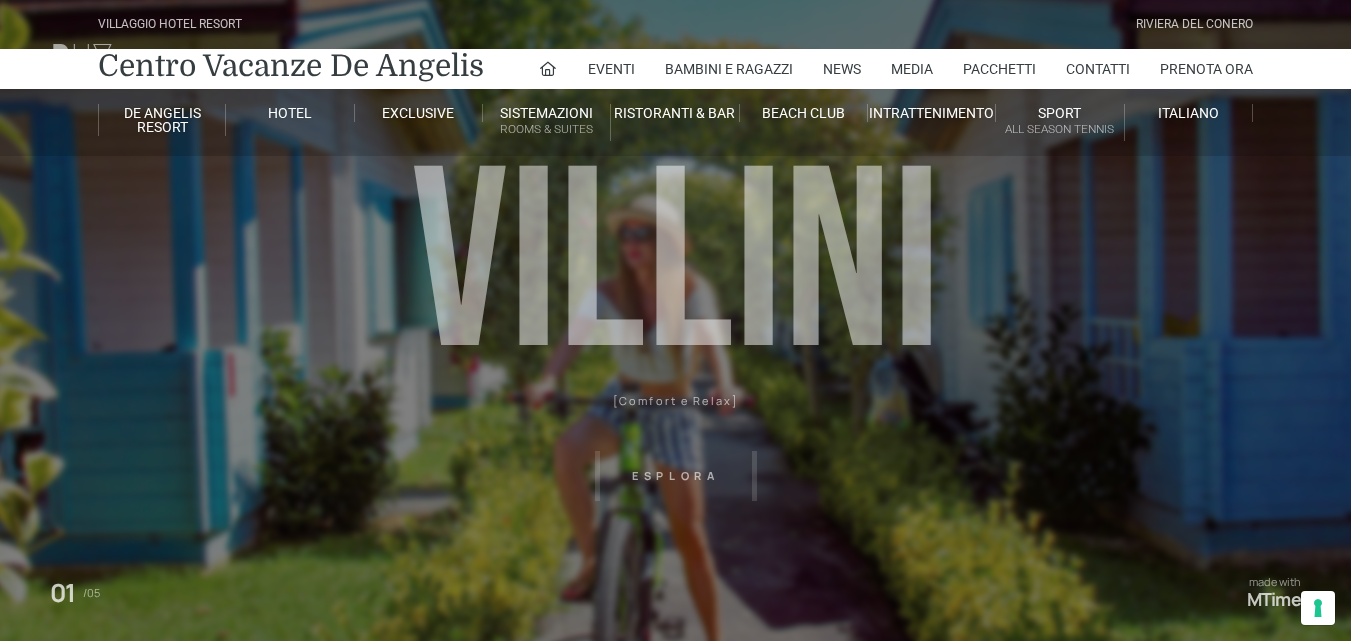 scroll, scrollTop: 0, scrollLeft: 0, axis: both 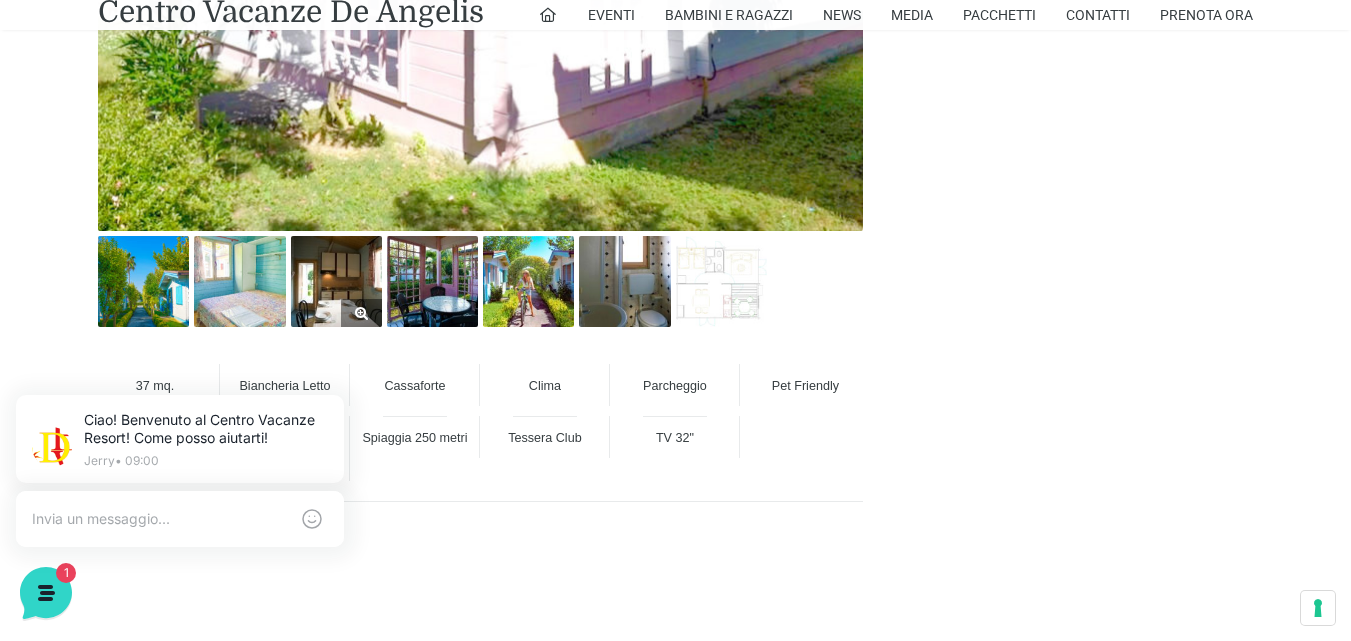 click at bounding box center (336, 281) 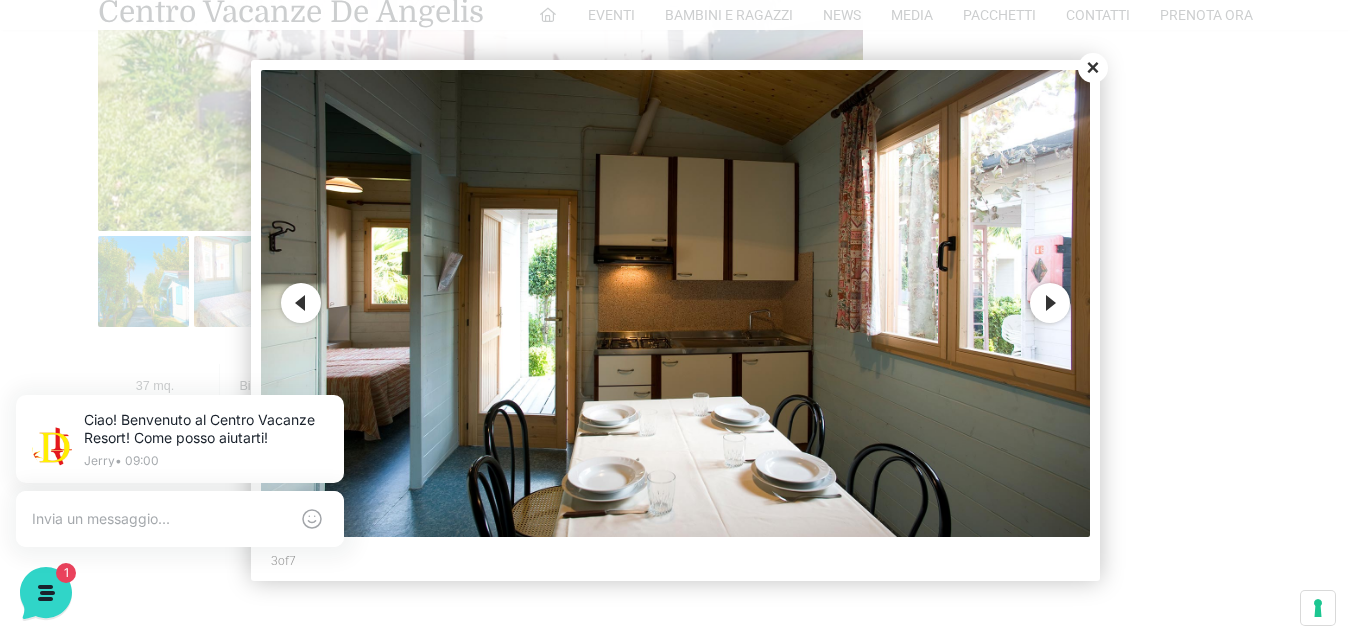 click on "Next" at bounding box center [1050, 303] 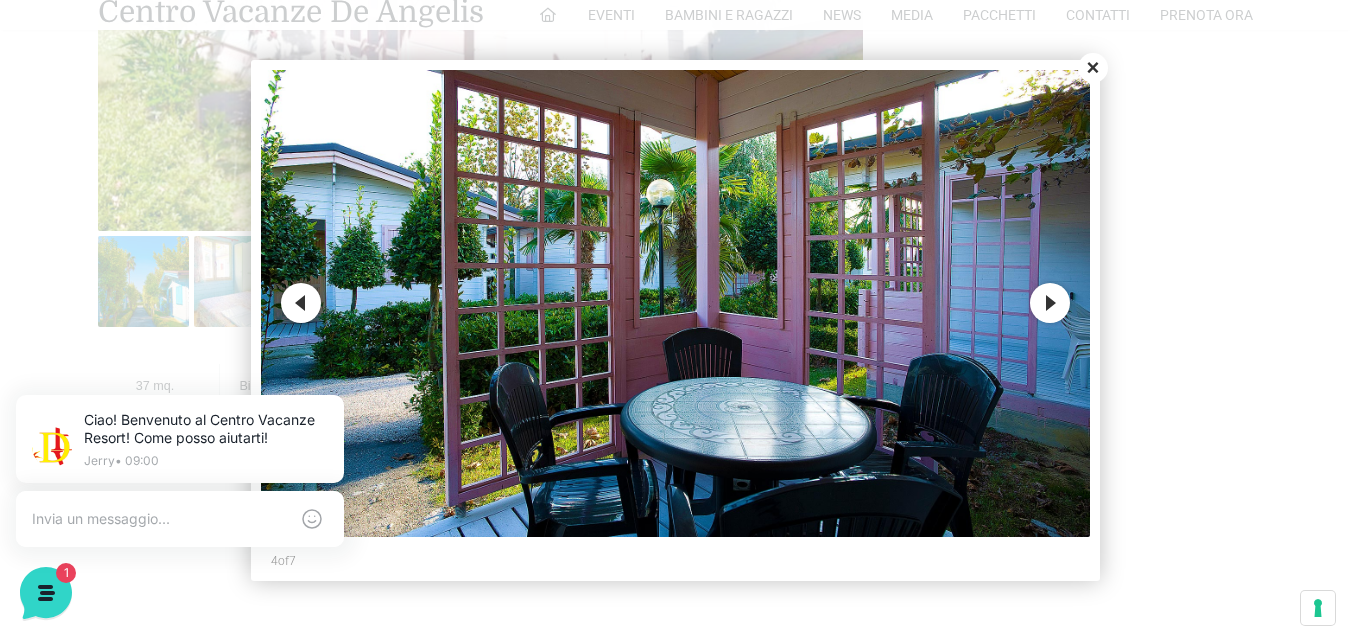 click on "Next" at bounding box center (1050, 303) 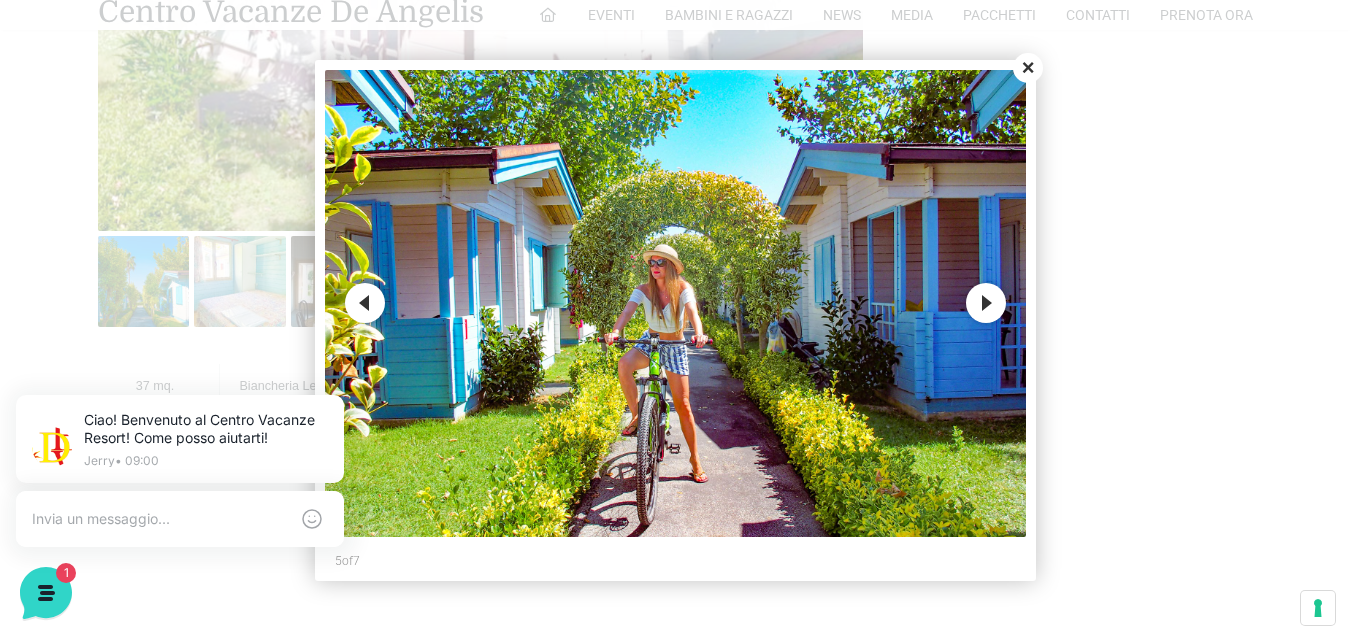click on "Next" at bounding box center (986, 303) 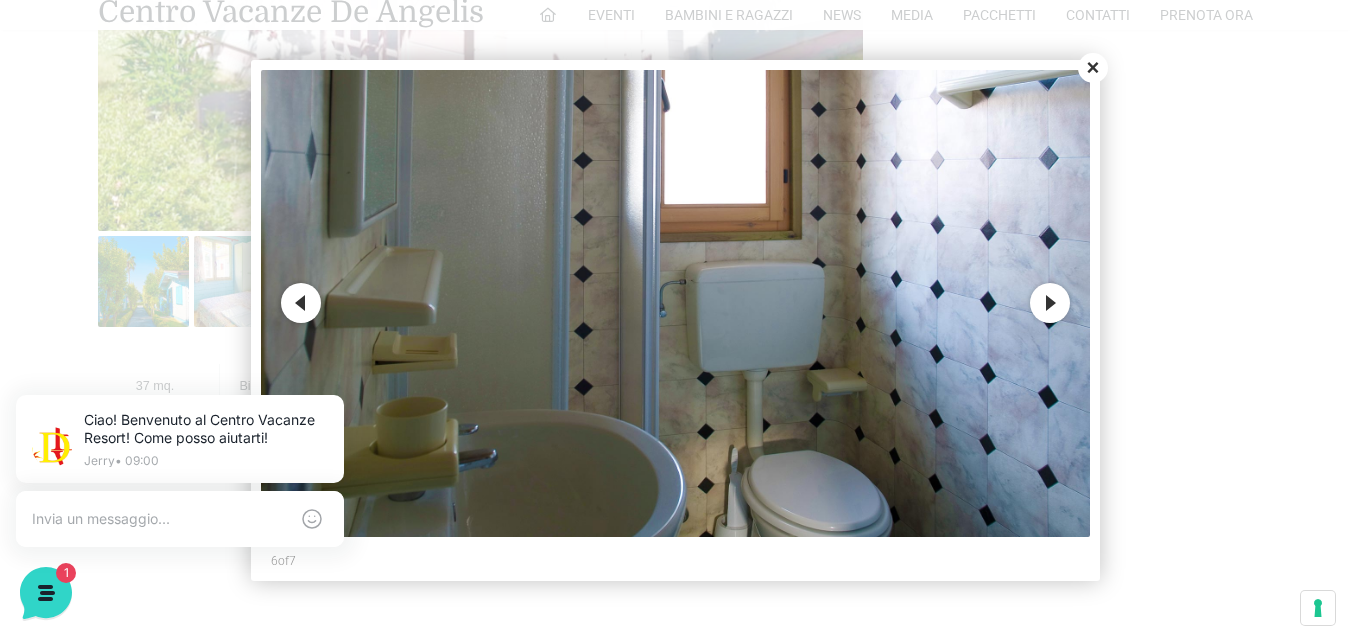 click at bounding box center (676, 303) 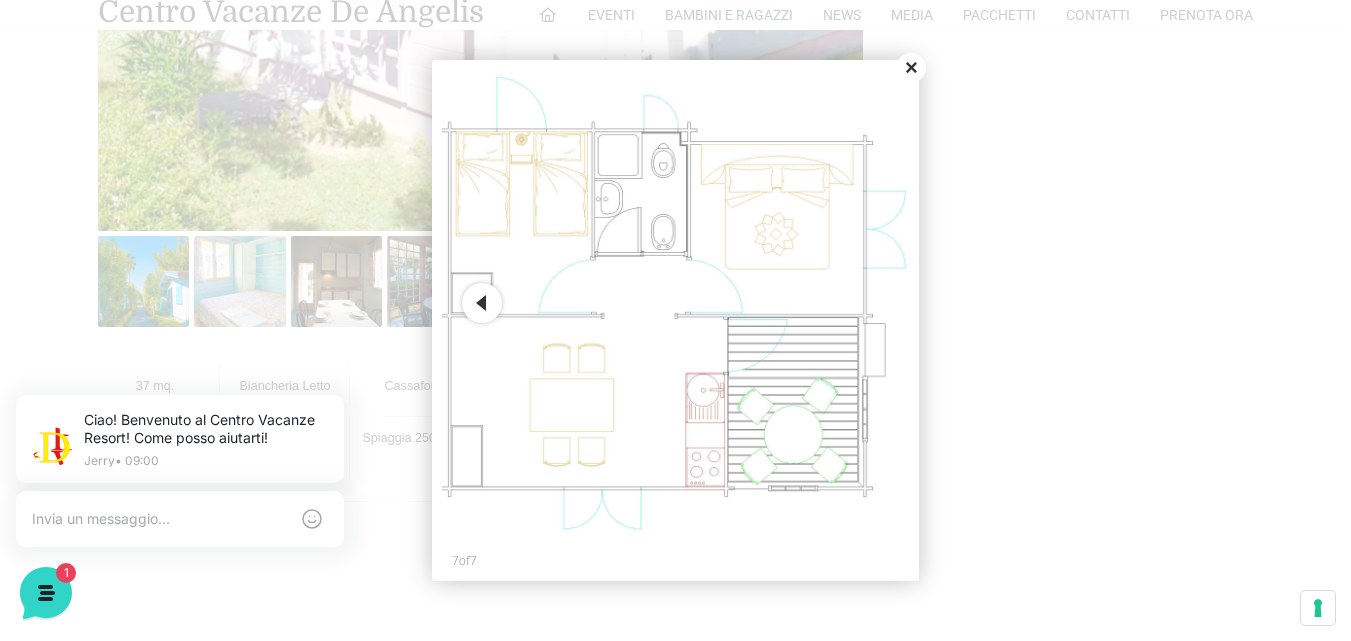 click on "Close" at bounding box center (911, 68) 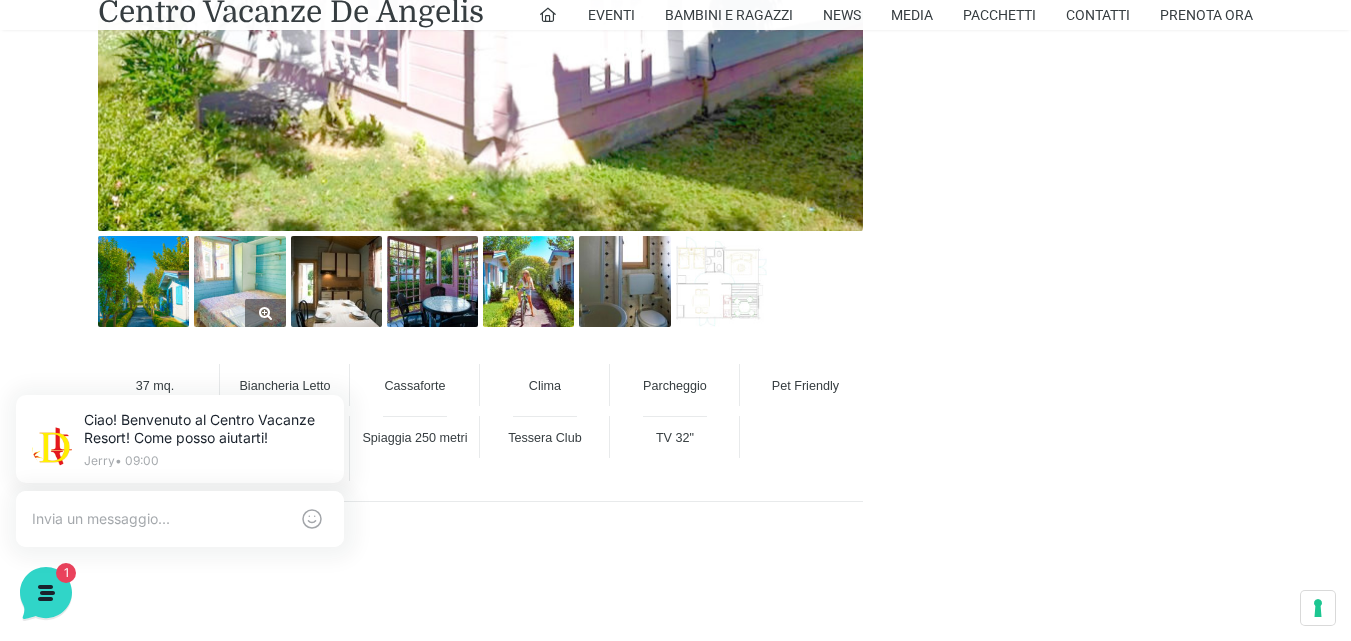 click at bounding box center (239, 281) 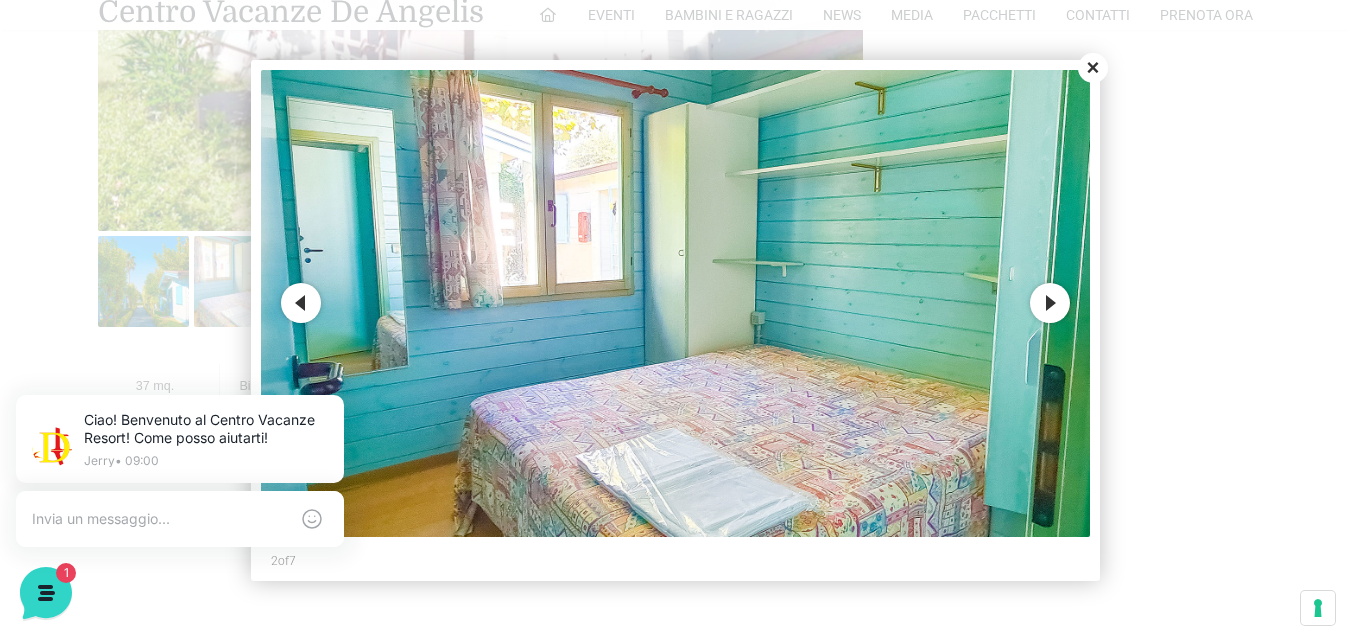 click on "Next" at bounding box center [1050, 303] 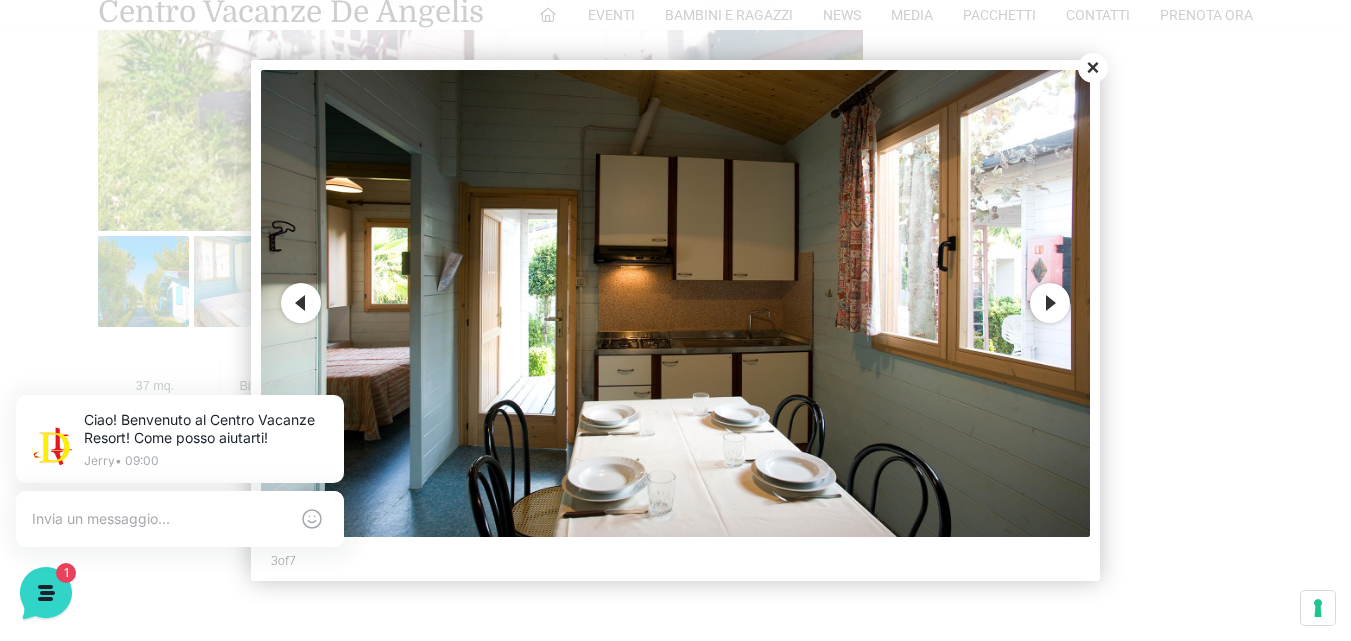 click on "Next" at bounding box center (1050, 303) 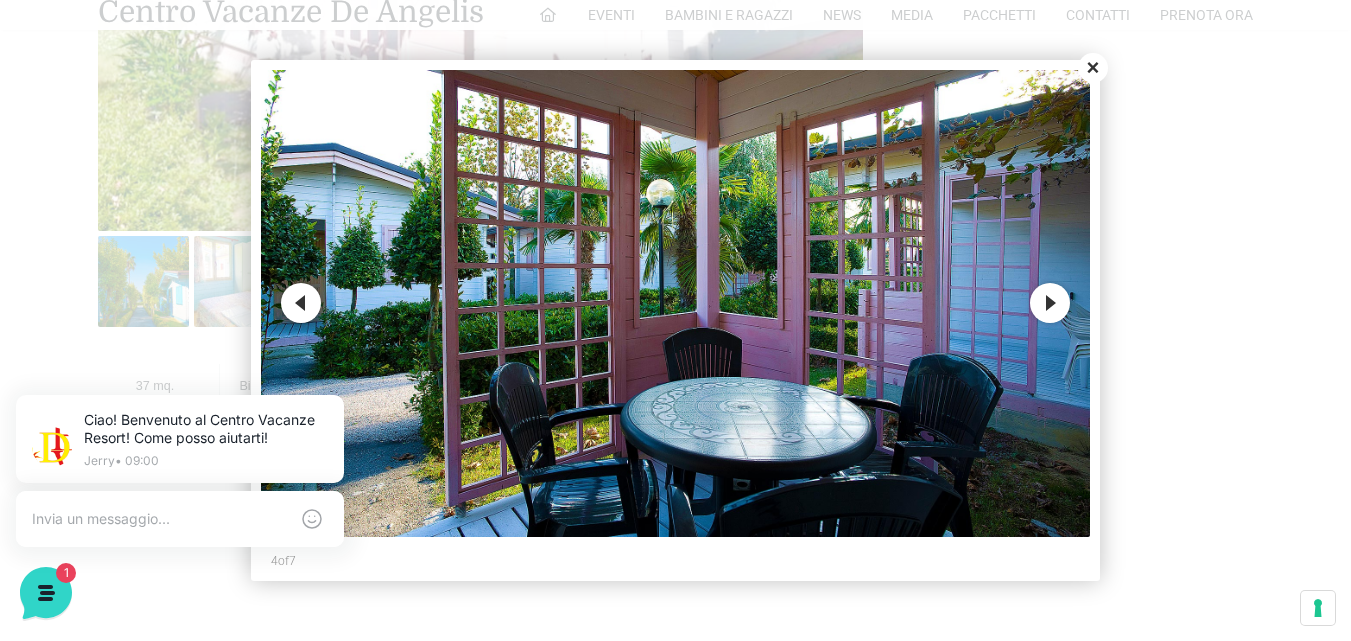 click on "Next" at bounding box center (1050, 303) 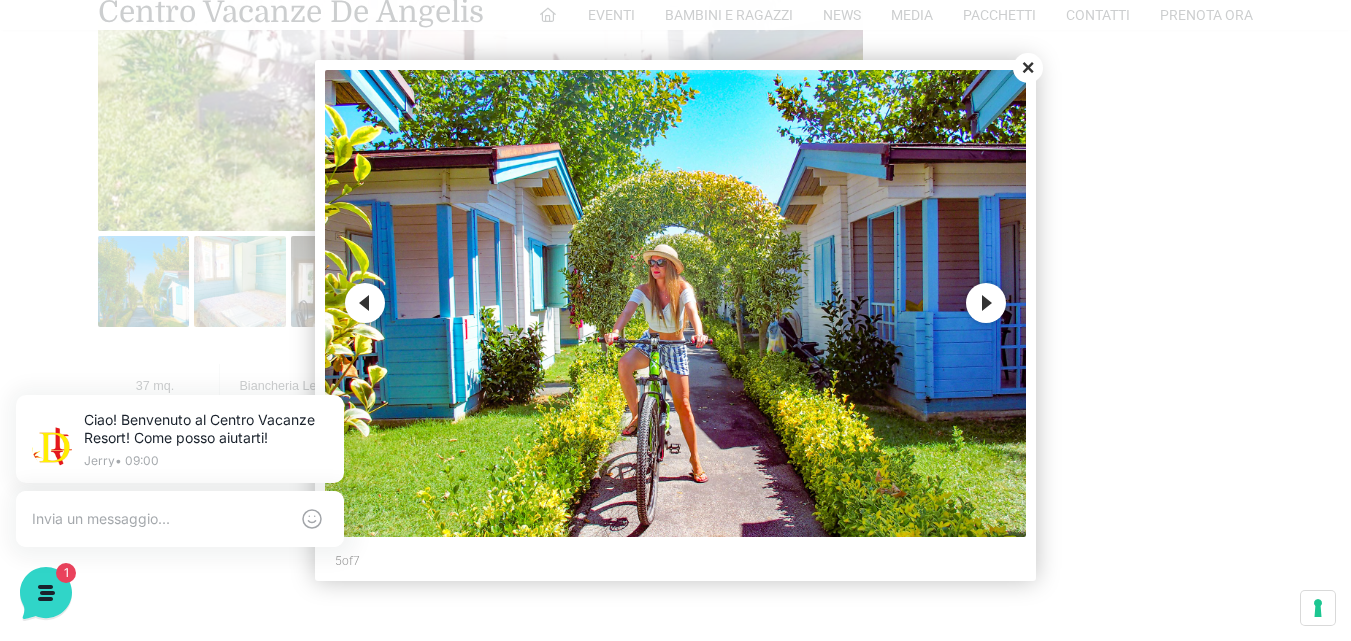 click on "Next" at bounding box center [986, 303] 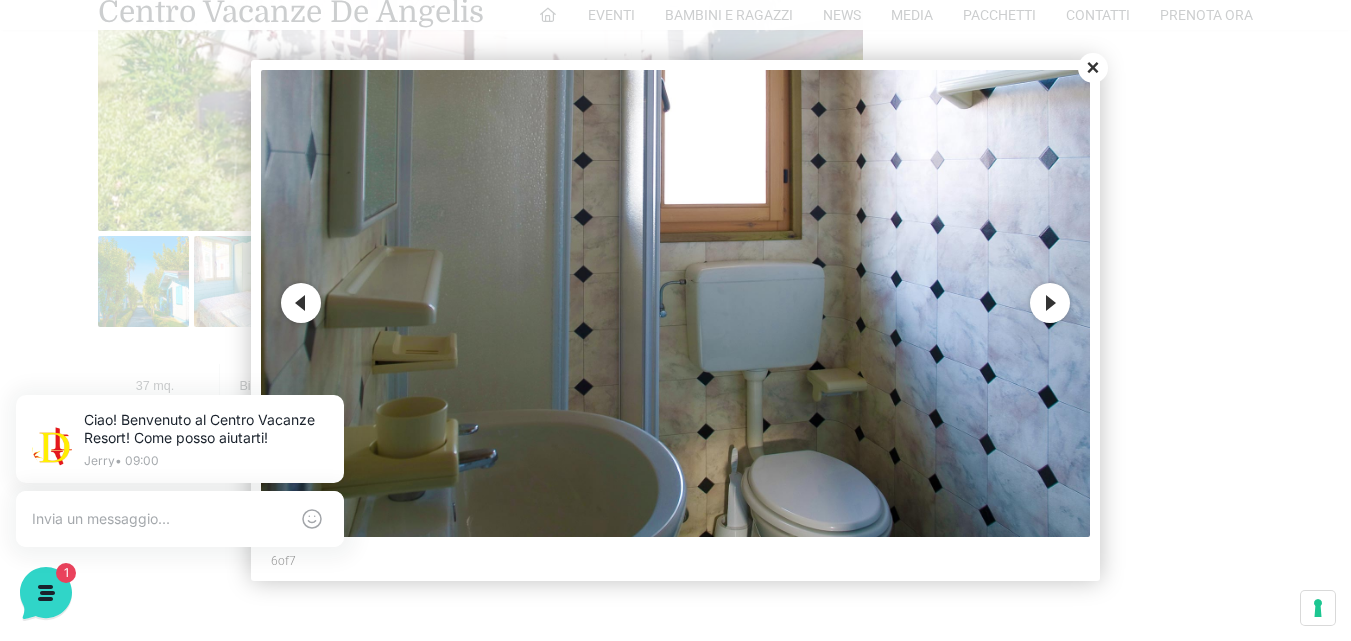 click on "Close" at bounding box center [1093, 68] 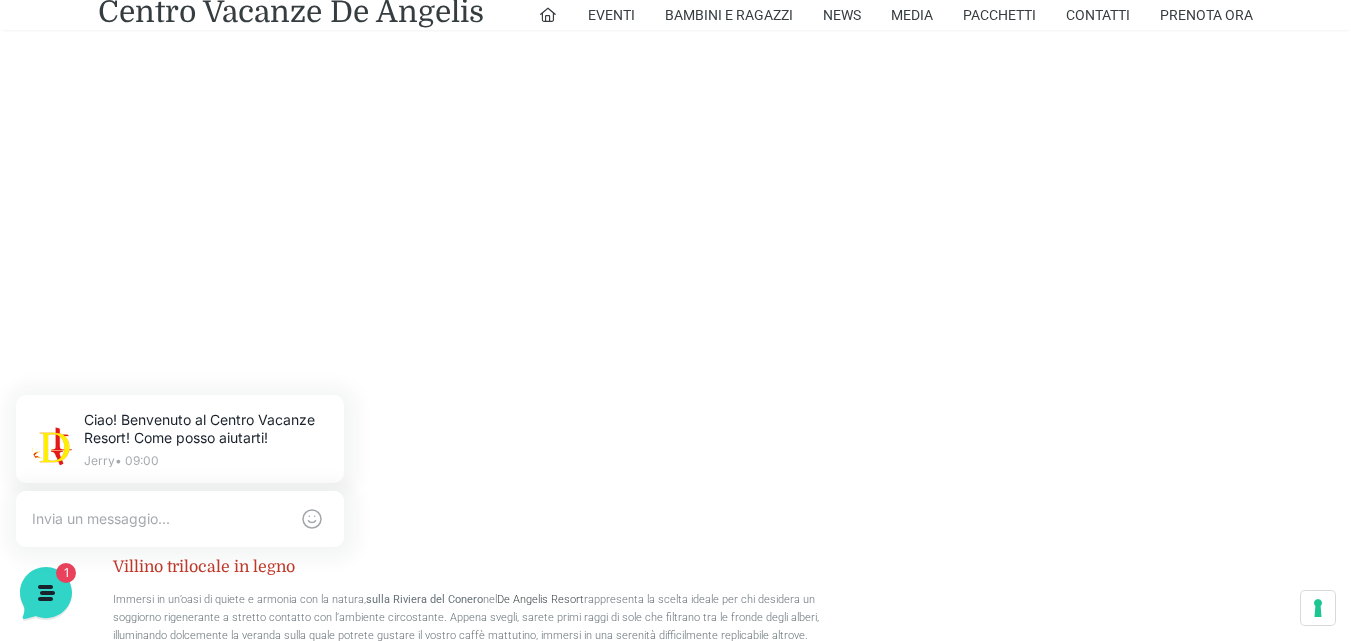 scroll, scrollTop: 1790, scrollLeft: 0, axis: vertical 